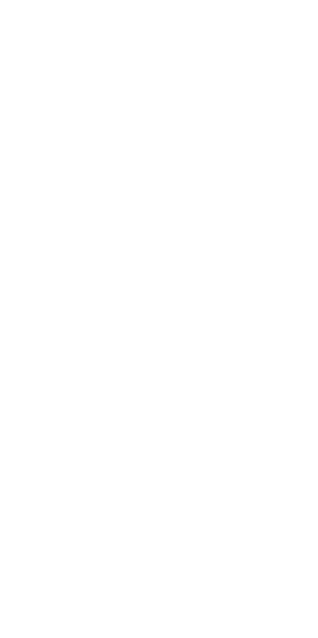scroll, scrollTop: 0, scrollLeft: 0, axis: both 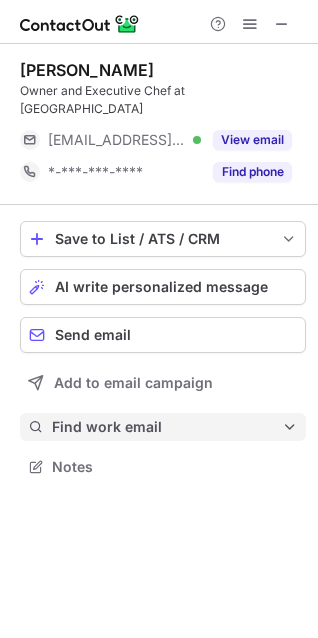 click on "Find work email" at bounding box center (167, 427) 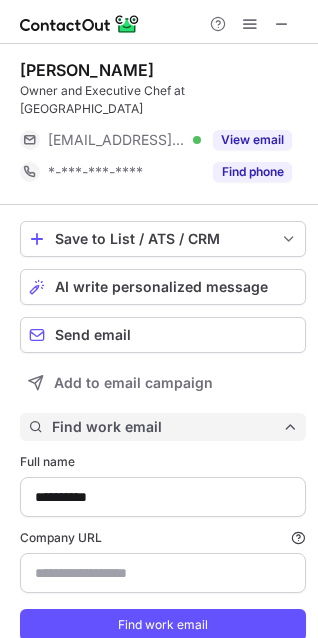 scroll, scrollTop: 10, scrollLeft: 10, axis: both 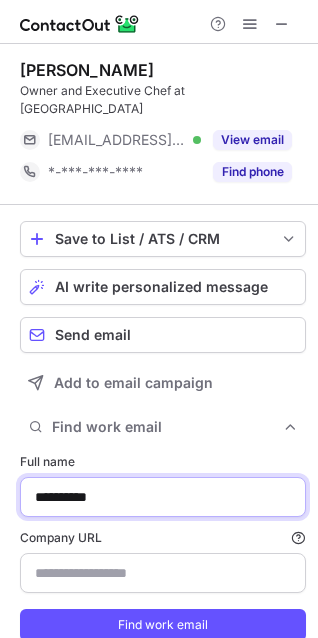 click on "**********" at bounding box center (163, 497) 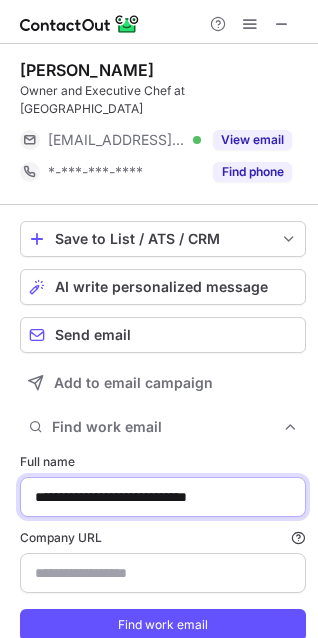 click on "**********" at bounding box center [163, 497] 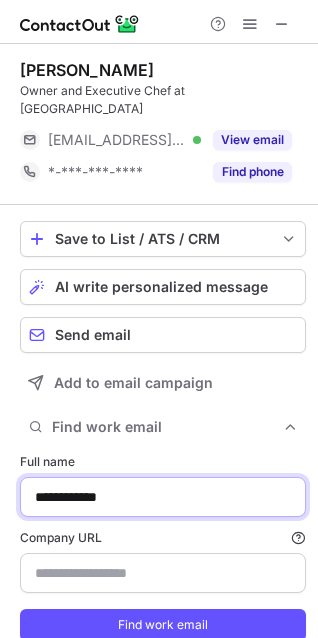 type on "**********" 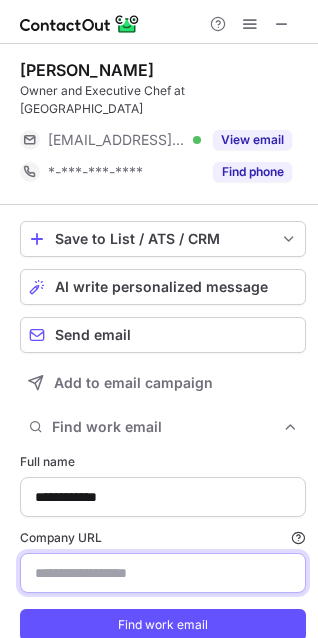 click on "Company URL Finding work email will consume 1 credit if a match is found." at bounding box center [163, 573] 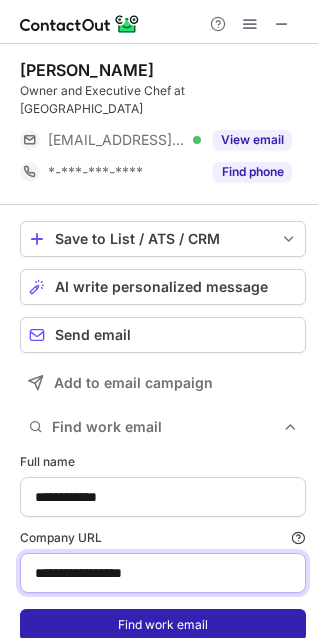 type on "**********" 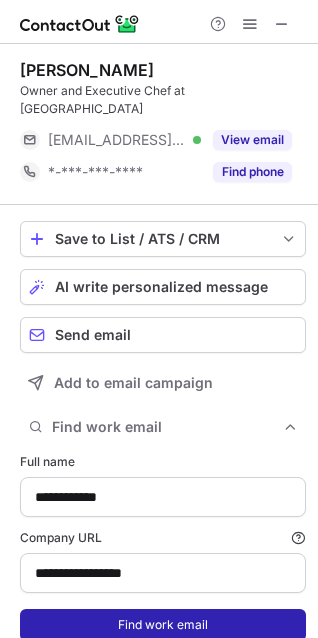click on "Find work email" at bounding box center (163, 625) 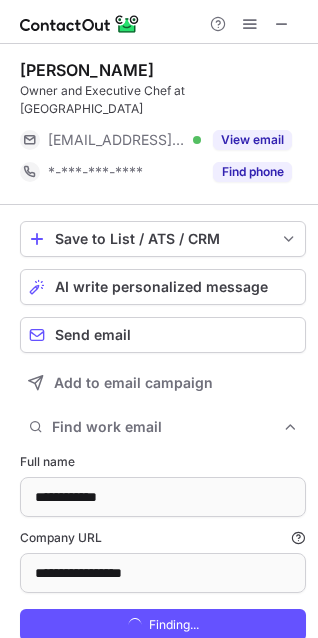 scroll, scrollTop: 10, scrollLeft: 10, axis: both 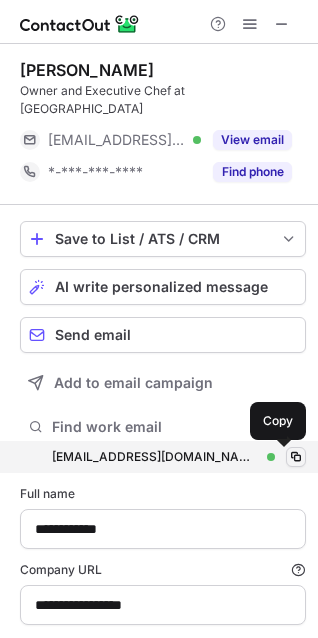 click at bounding box center [296, 457] 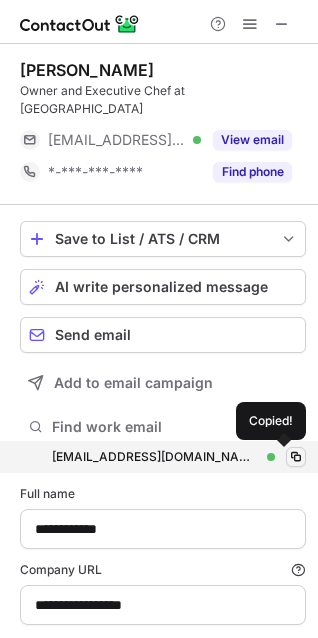 type 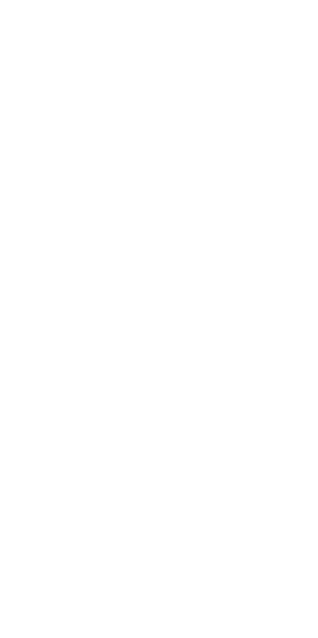 scroll, scrollTop: 0, scrollLeft: 0, axis: both 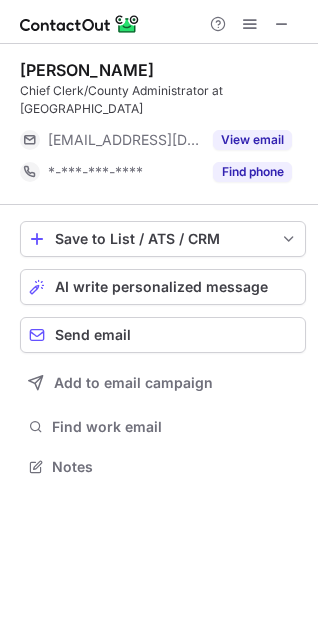 click on "Save to List / ATS / CRM List Select Lever Connect Greenhouse Connect Salesforce Connect Hubspot Connect Bullhorn Connect Zapier (100+ Applications) Connect Request a new integration AI write personalized message Send email Add to email campaign Find work email Notes" at bounding box center (163, 351) 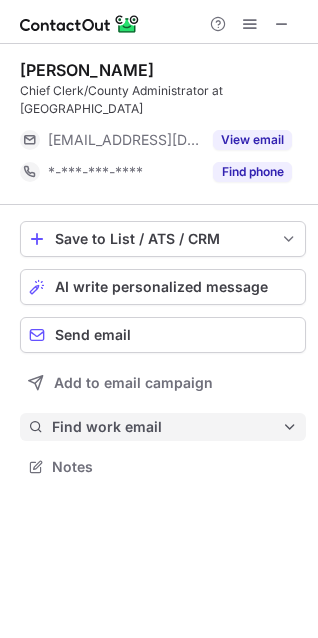 click on "Find work email" at bounding box center (167, 427) 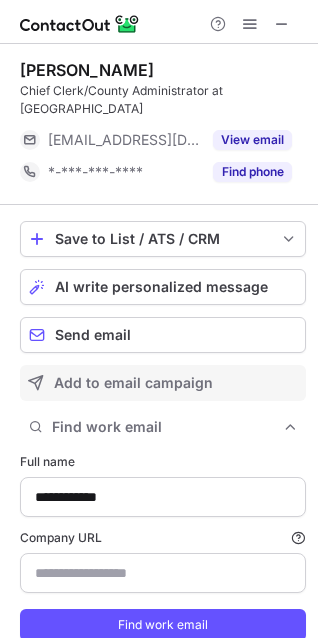 scroll, scrollTop: 10, scrollLeft: 10, axis: both 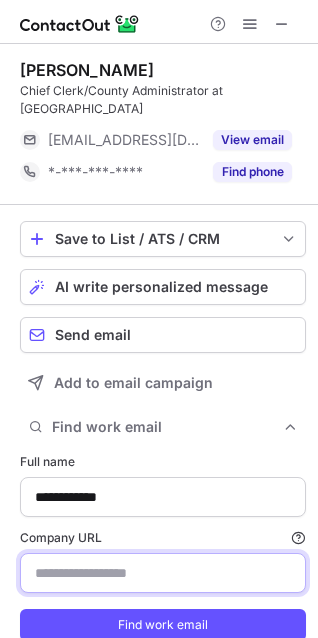 click on "Company URL Finding work email will consume 1 credit if a match is found." at bounding box center (163, 573) 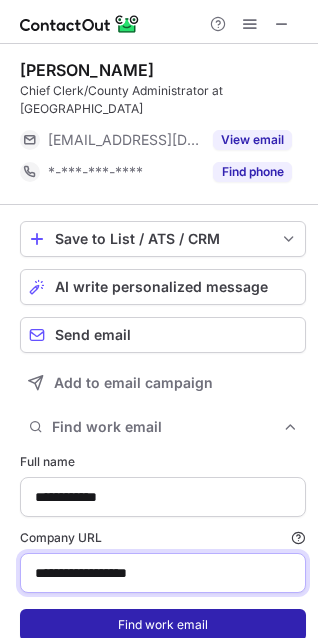 type on "**********" 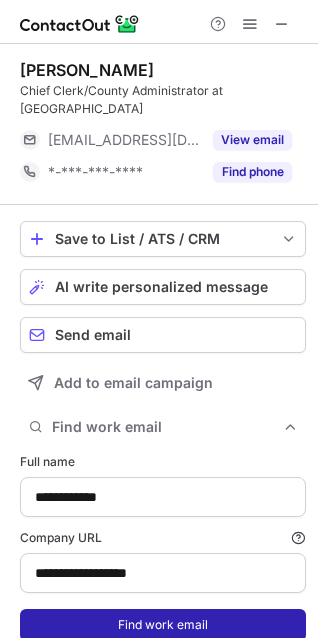 click on "Find work email" at bounding box center (163, 625) 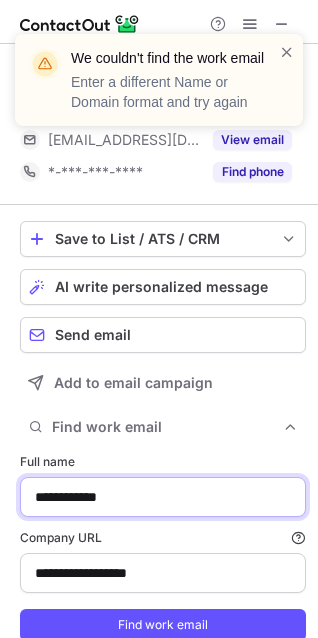 click on "**********" at bounding box center [163, 497] 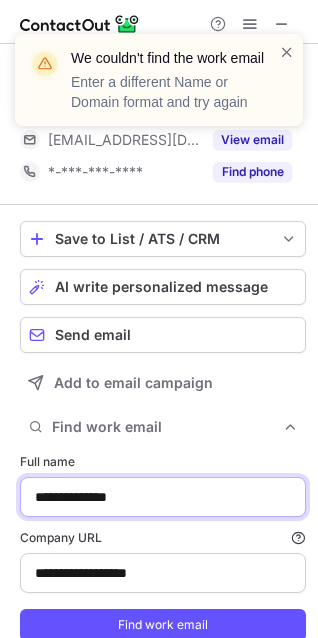 type on "**********" 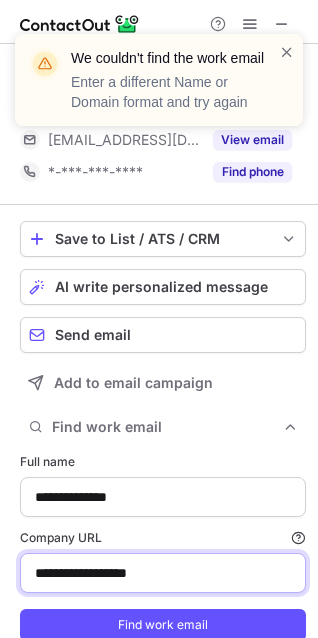 drag, startPoint x: 184, startPoint y: 568, endPoint x: -302, endPoint y: 642, distance: 491.60147 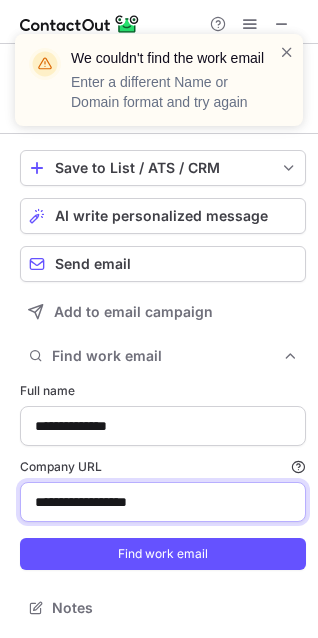 click on "**********" at bounding box center [163, 502] 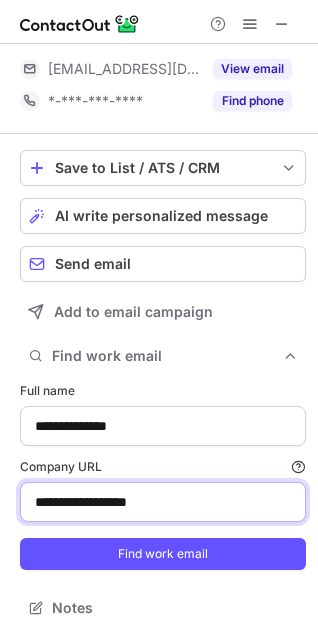 click on "**********" at bounding box center (163, 502) 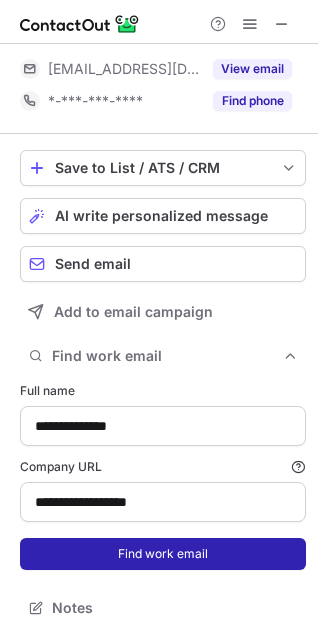 click on "Find work email" at bounding box center [163, 554] 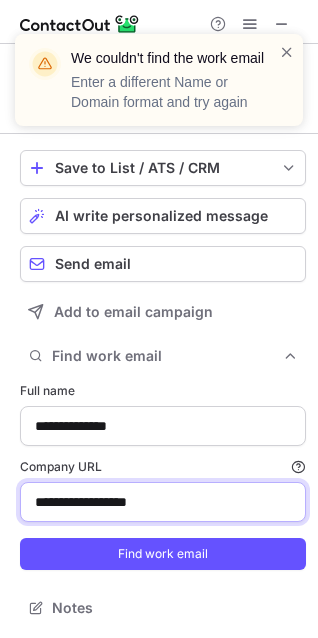 drag, startPoint x: 187, startPoint y: 504, endPoint x: -219, endPoint y: 584, distance: 413.80673 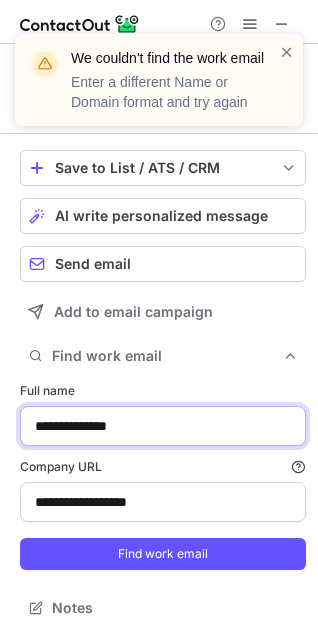 drag, startPoint x: 178, startPoint y: 424, endPoint x: -369, endPoint y: 477, distance: 549.56165 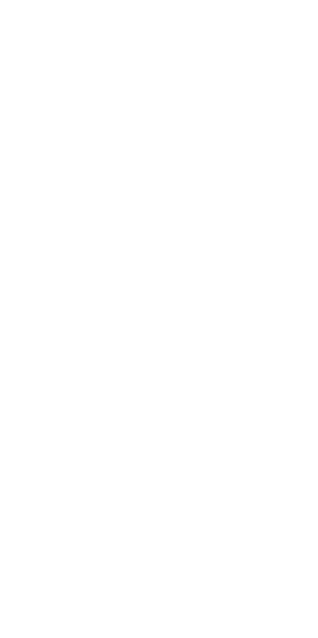 scroll, scrollTop: 0, scrollLeft: 0, axis: both 